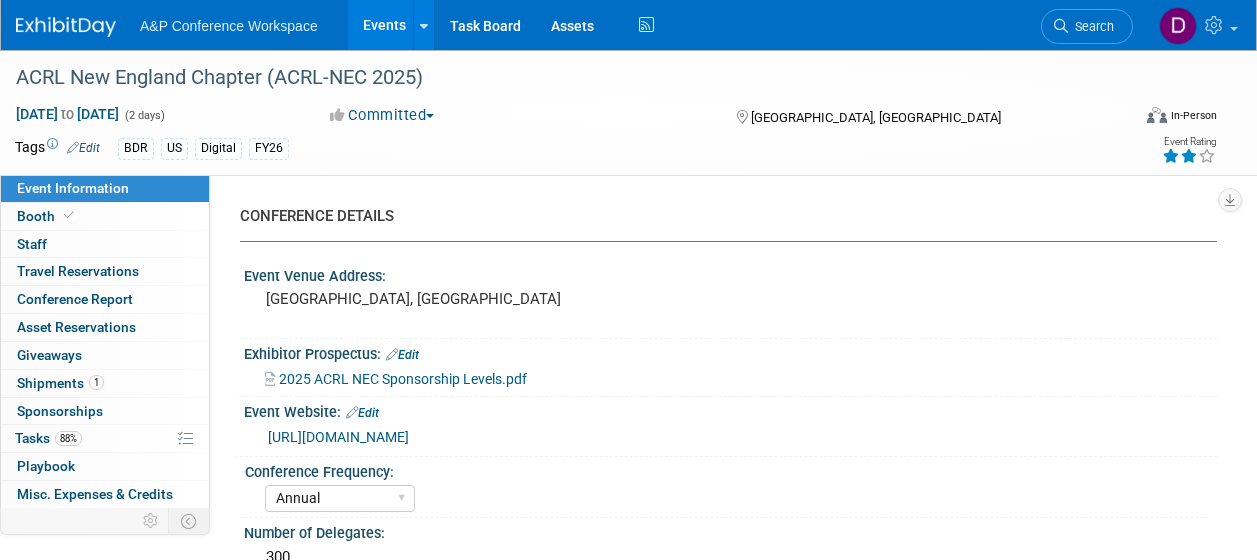 select on "Annual" 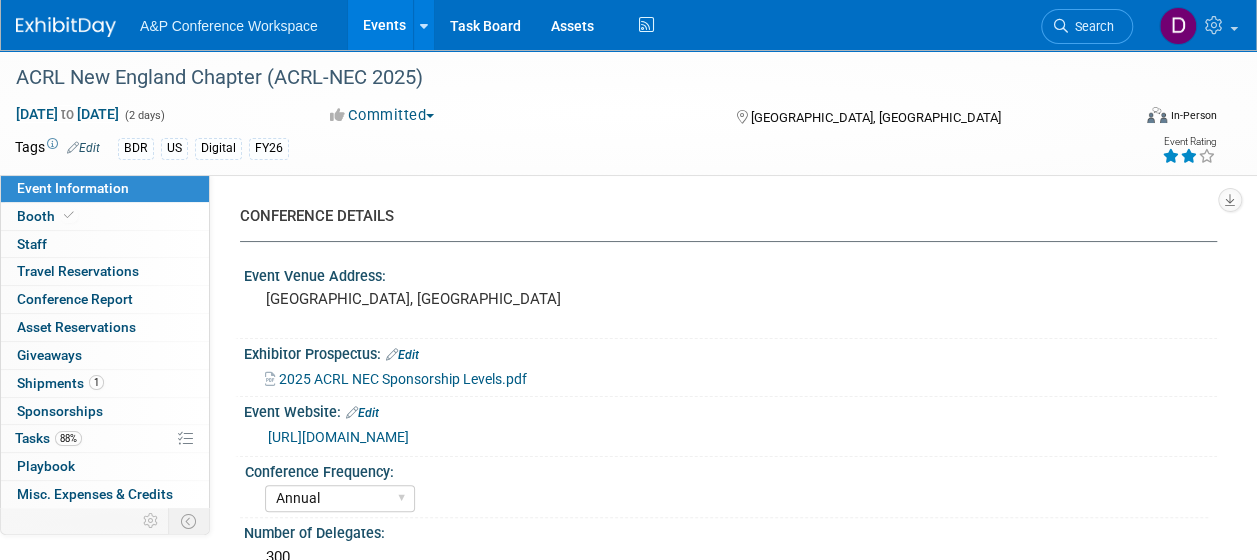 scroll, scrollTop: 0, scrollLeft: 0, axis: both 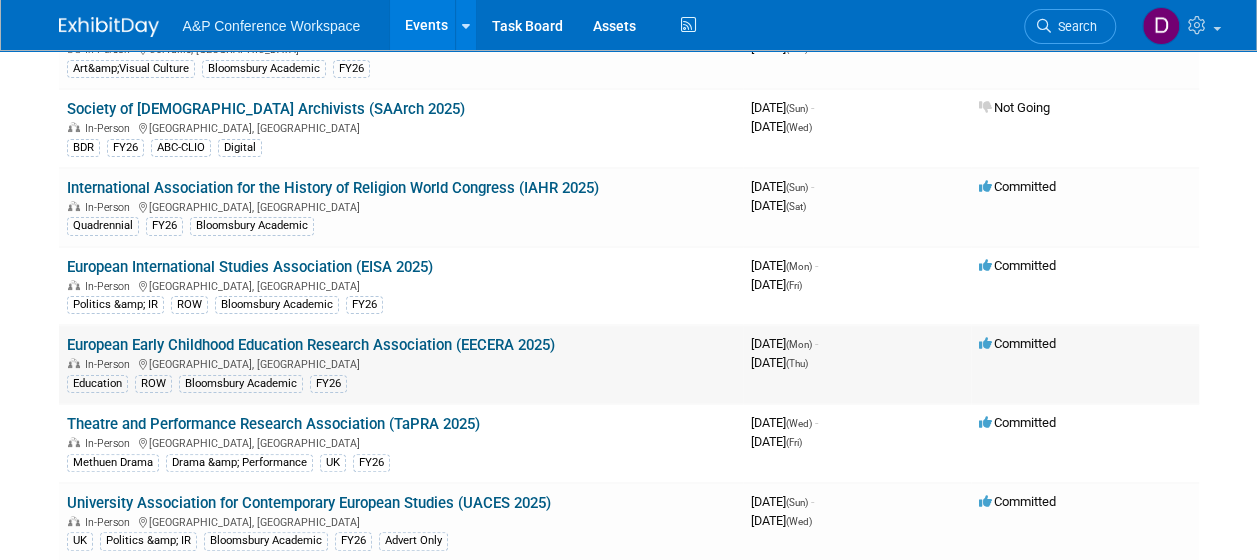 drag, startPoint x: 324, startPoint y: 315, endPoint x: 390, endPoint y: 336, distance: 69.260376 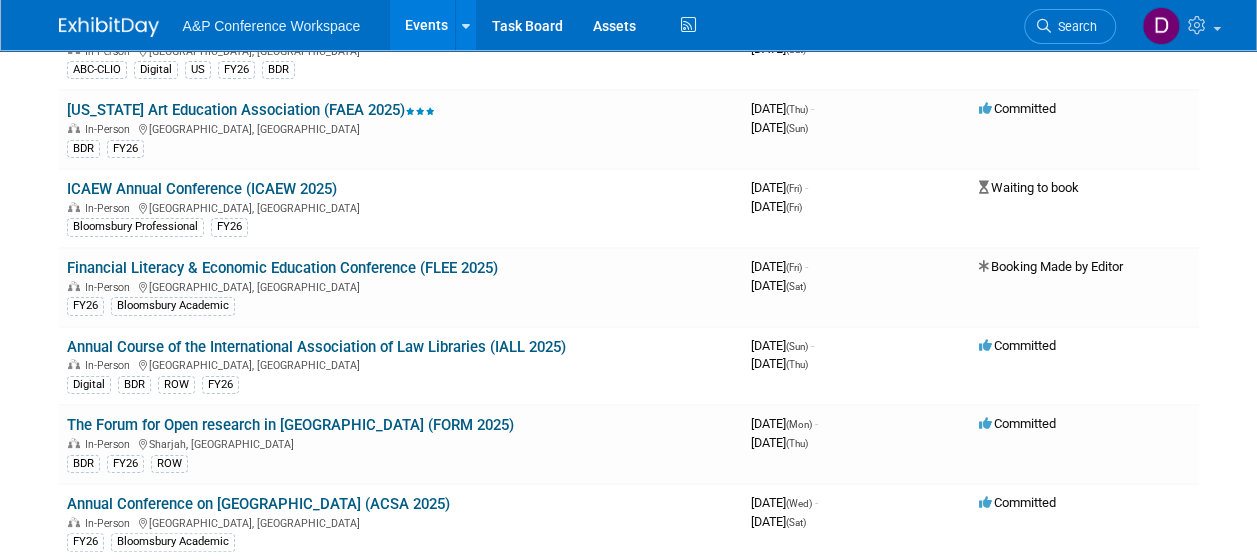 scroll, scrollTop: 7526, scrollLeft: 0, axis: vertical 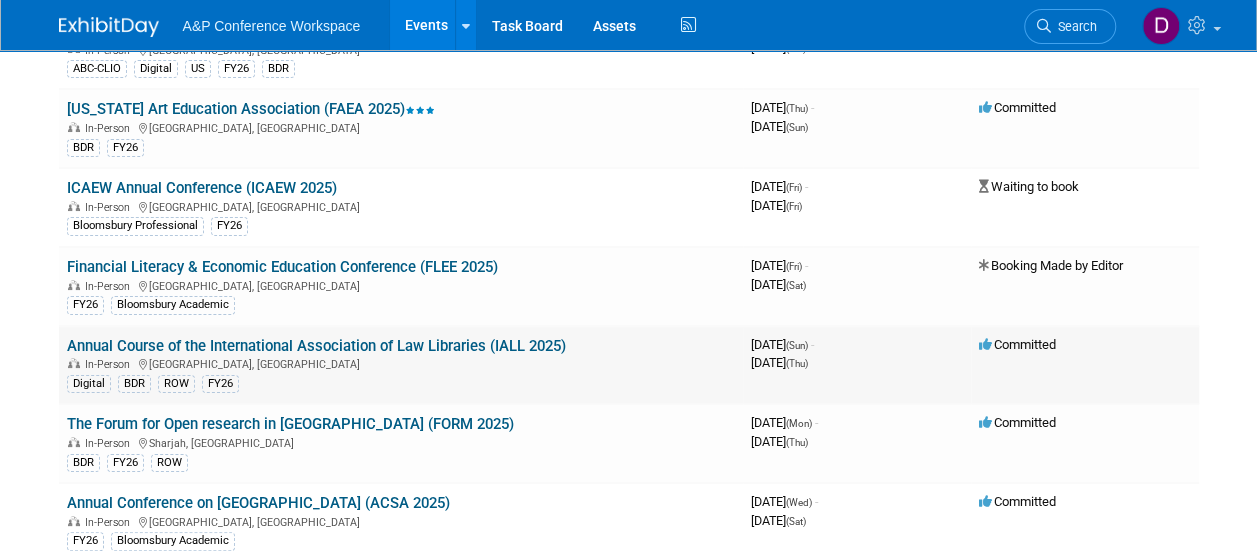 click on "Annual Course of the International Association of Law Libraries (IALL 2025)" at bounding box center [316, 346] 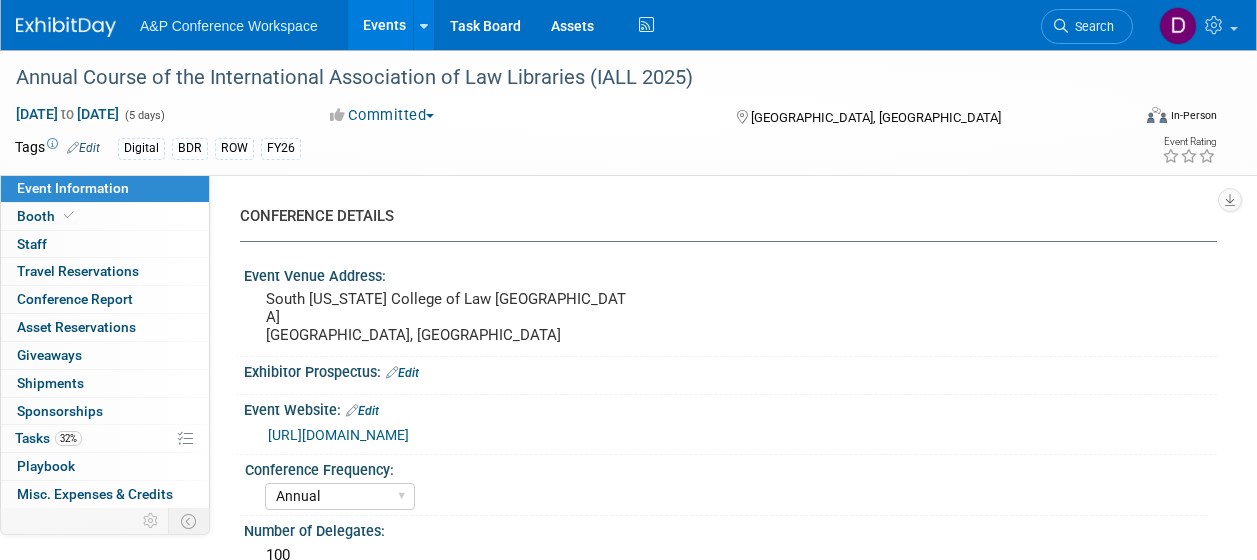 select on "Annual" 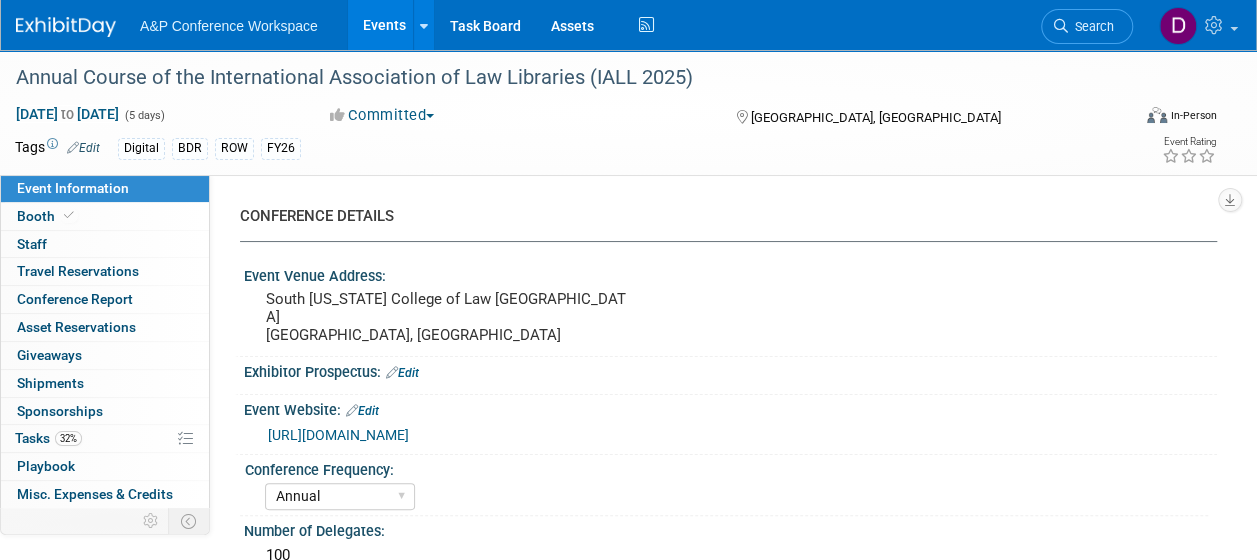 scroll, scrollTop: 0, scrollLeft: 0, axis: both 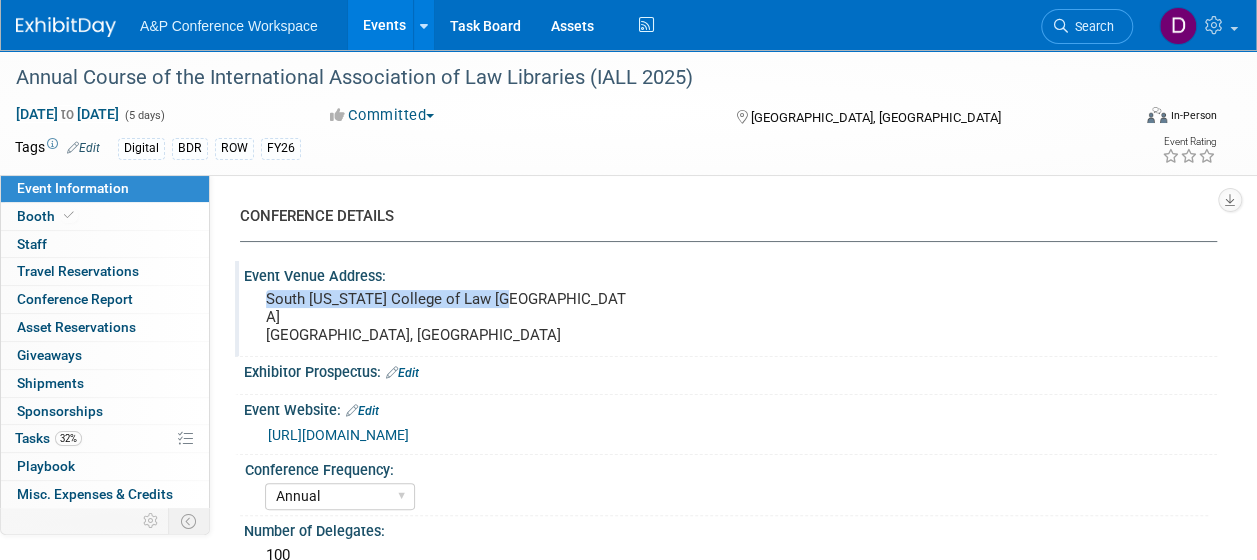 drag, startPoint x: 261, startPoint y: 293, endPoint x: 612, endPoint y: 306, distance: 351.24066 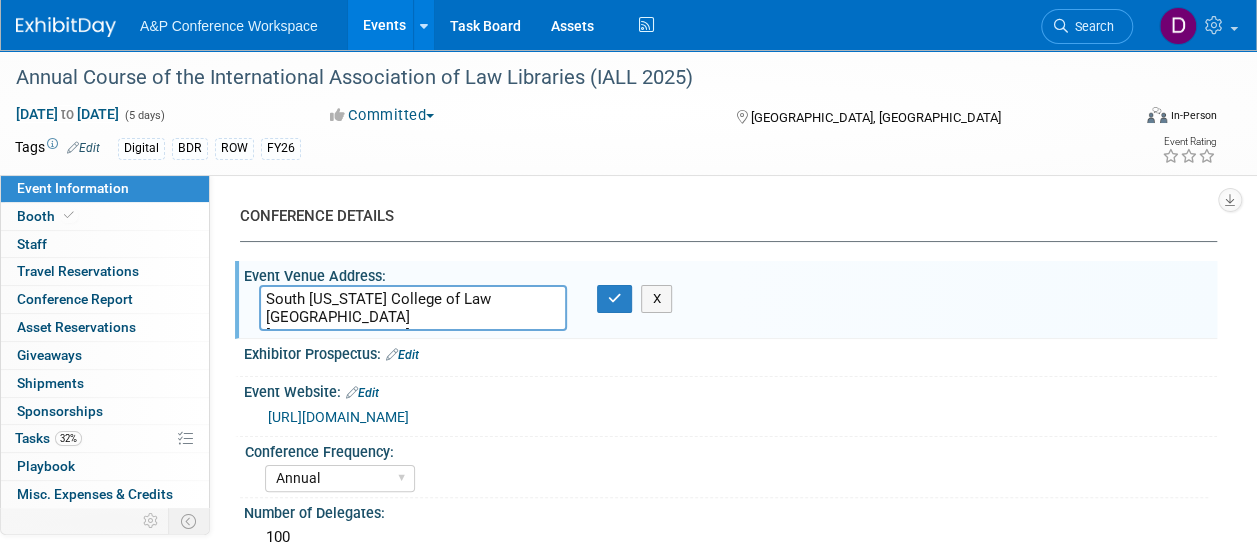 drag, startPoint x: 518, startPoint y: 300, endPoint x: 270, endPoint y: 280, distance: 248.80515 